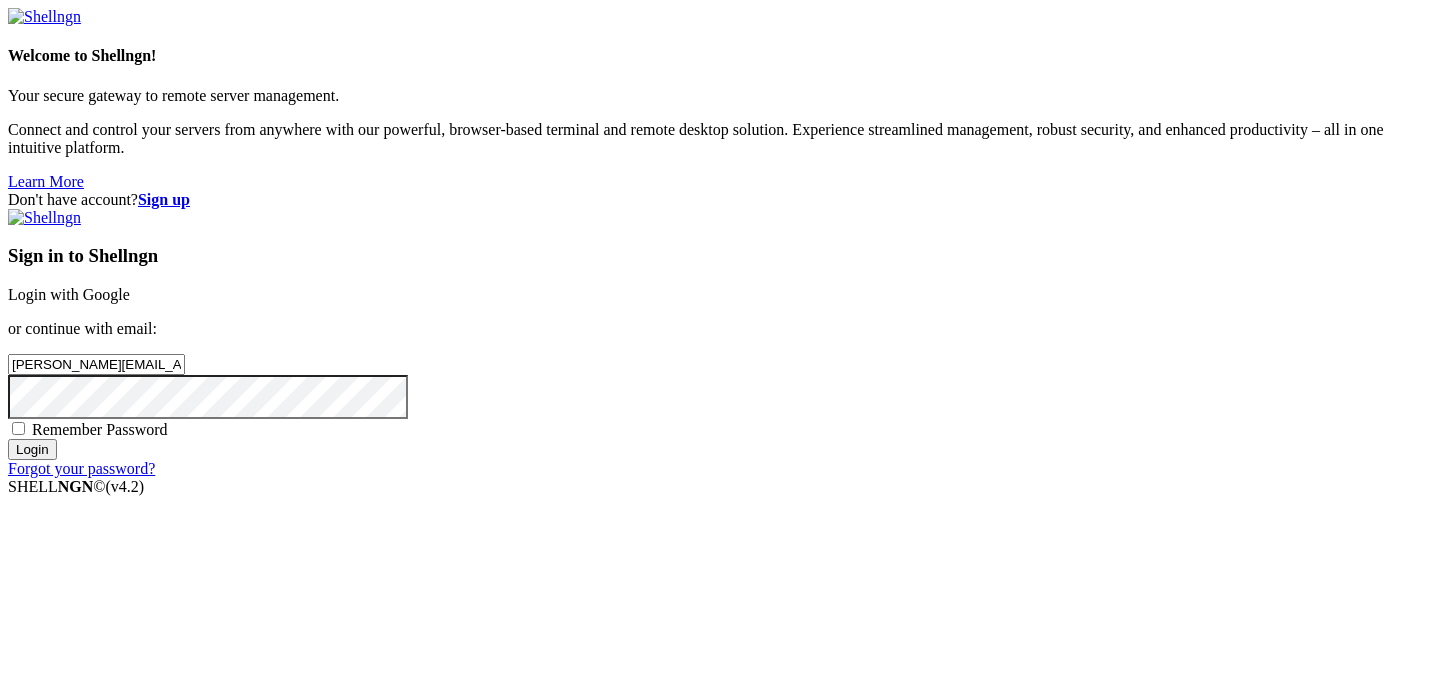 scroll, scrollTop: 0, scrollLeft: 0, axis: both 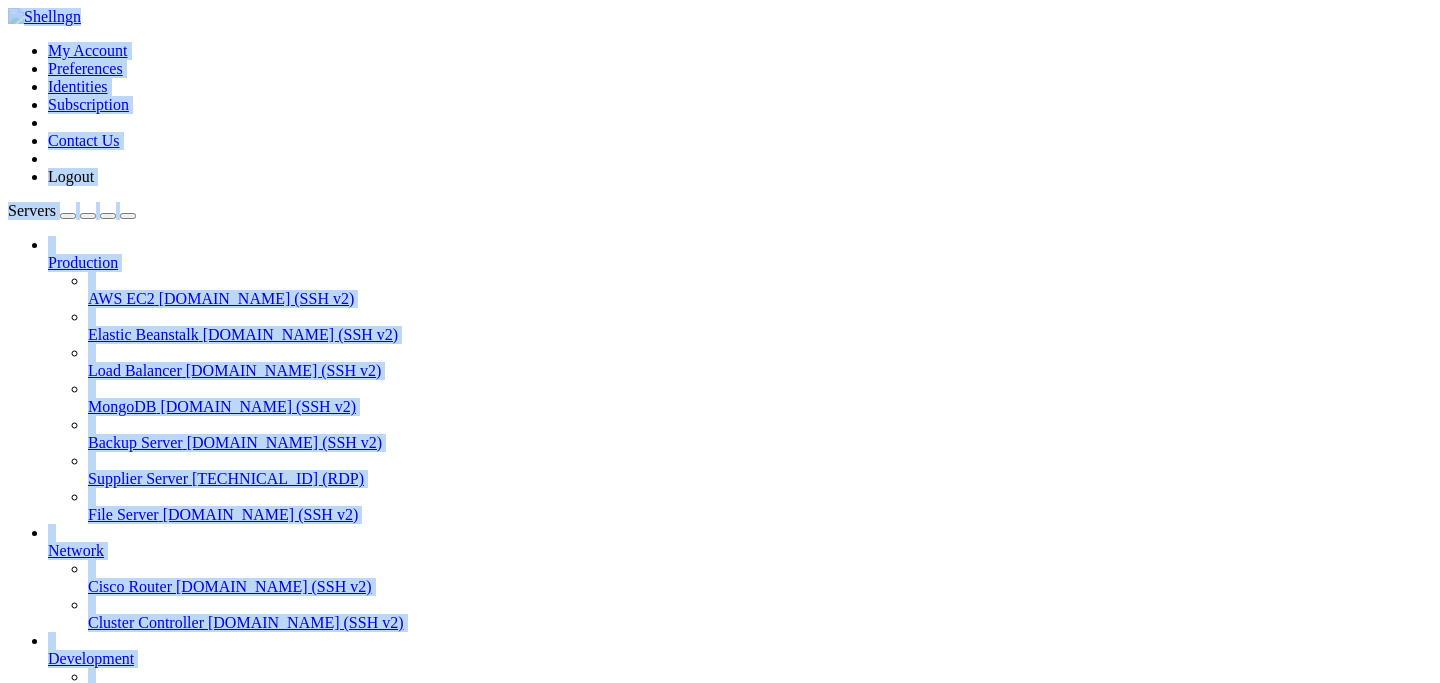 click on "[TECHNICAL_ID] (RDP)" at bounding box center (278, 478) 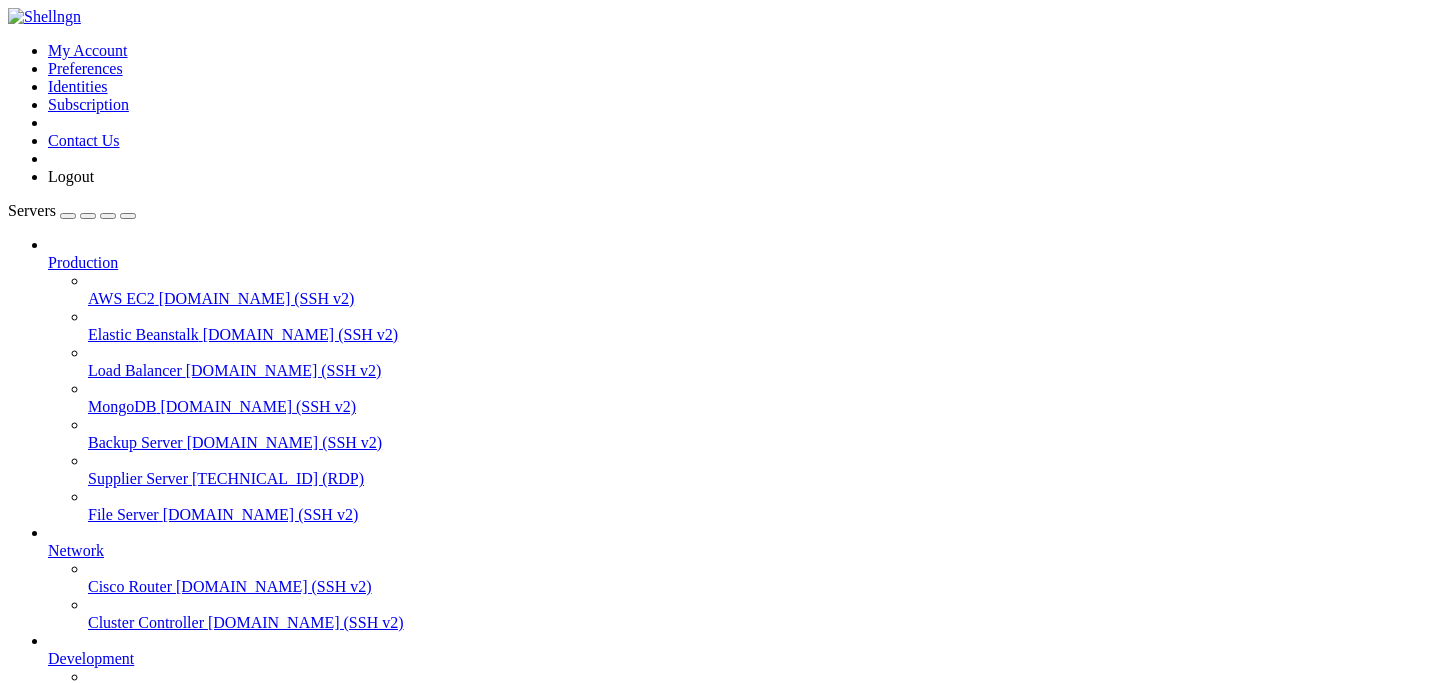 scroll, scrollTop: 0, scrollLeft: 0, axis: both 